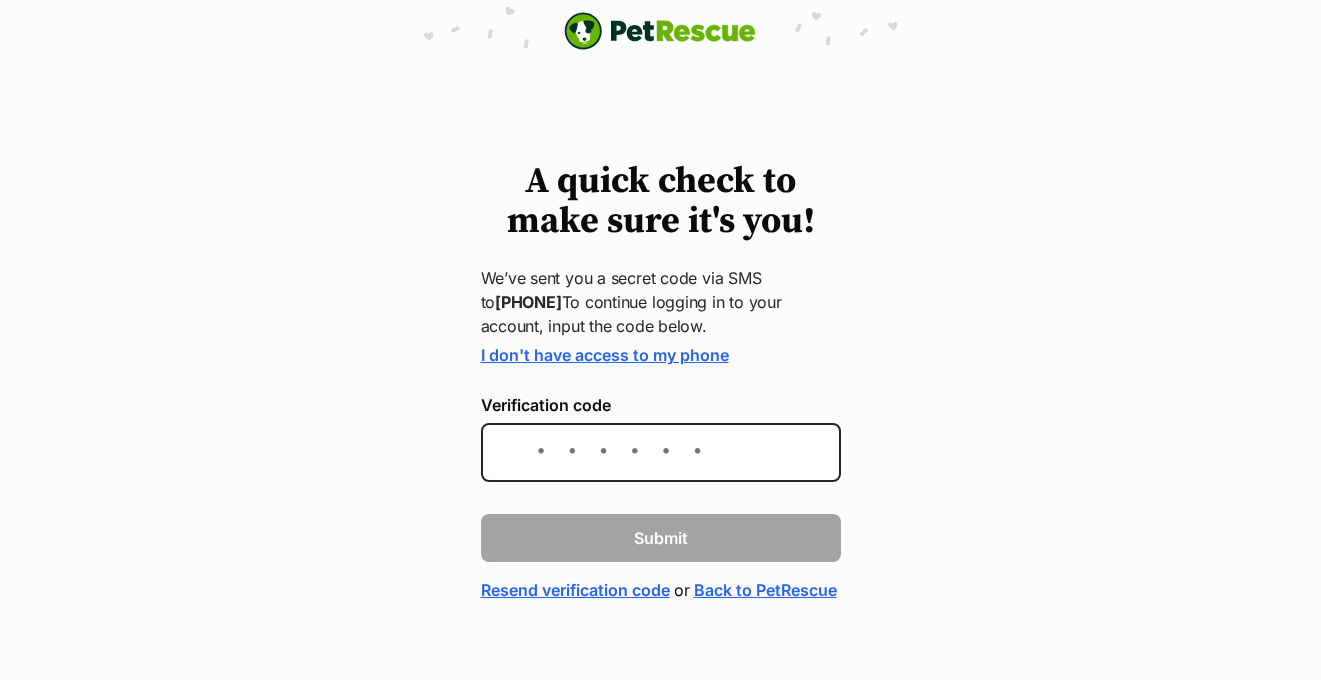 scroll, scrollTop: 0, scrollLeft: 0, axis: both 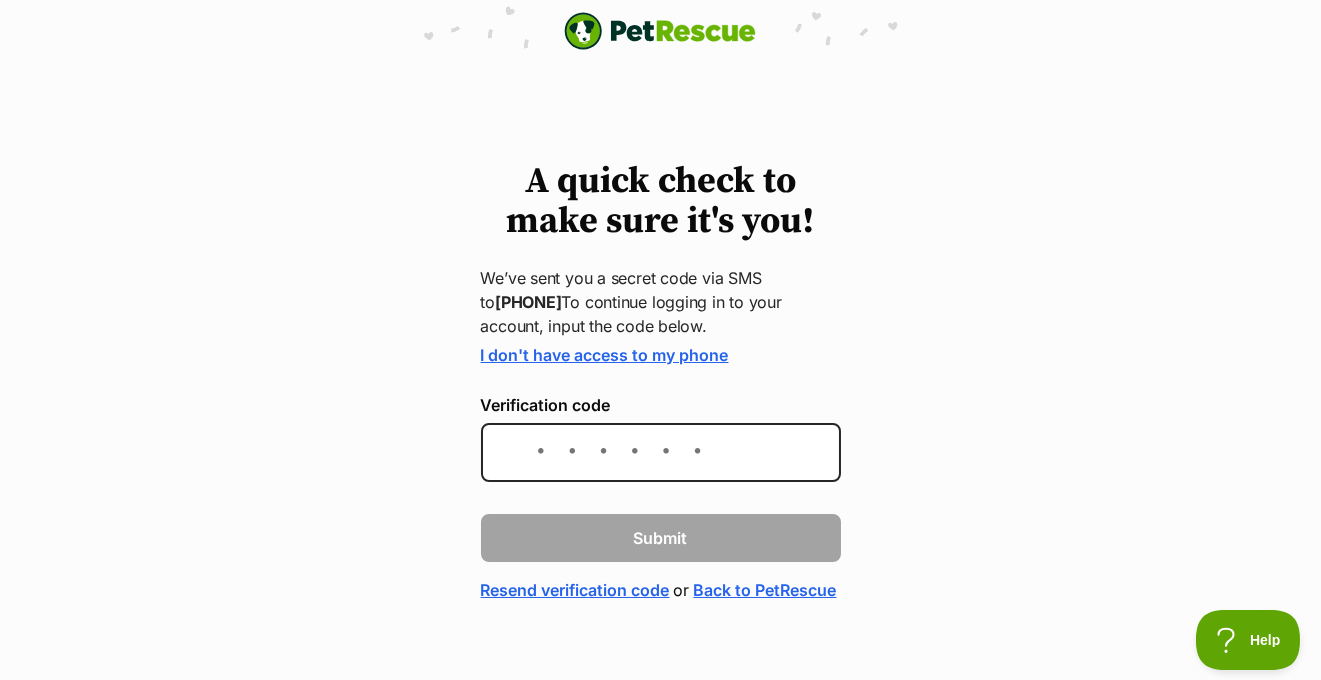 drag, startPoint x: 556, startPoint y: 365, endPoint x: 541, endPoint y: 356, distance: 17.492855 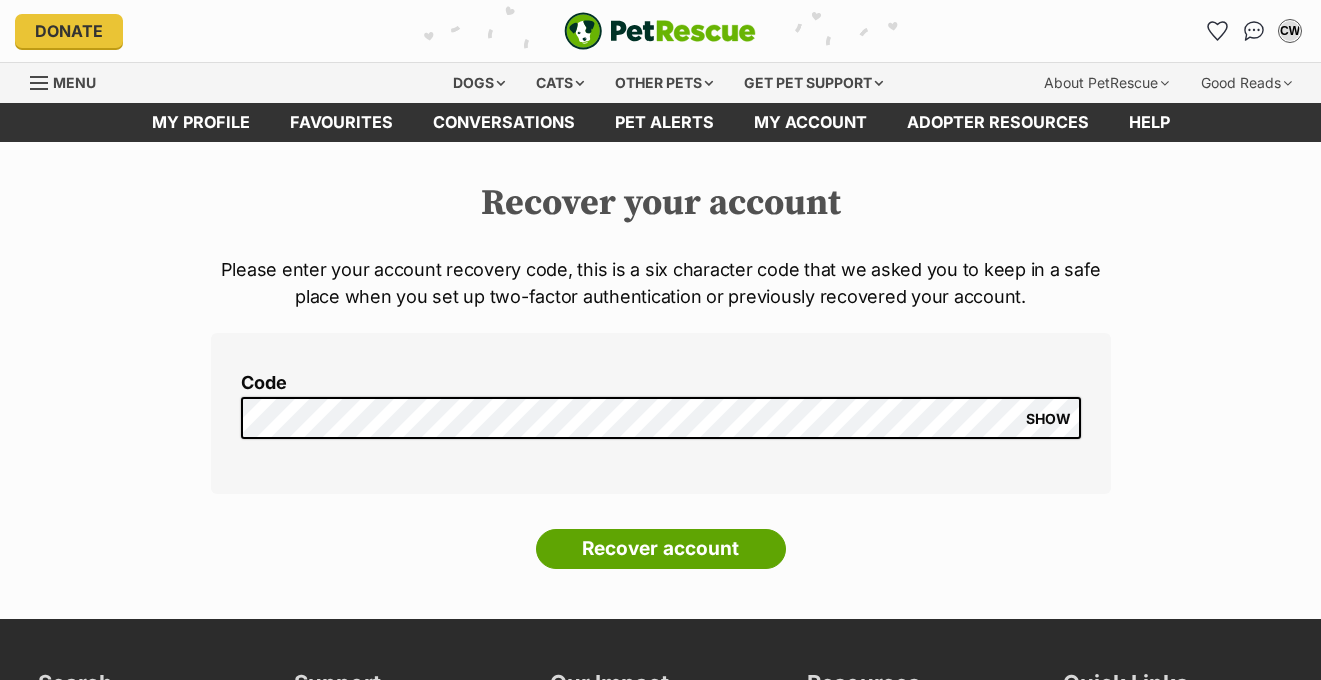 scroll, scrollTop: 0, scrollLeft: 0, axis: both 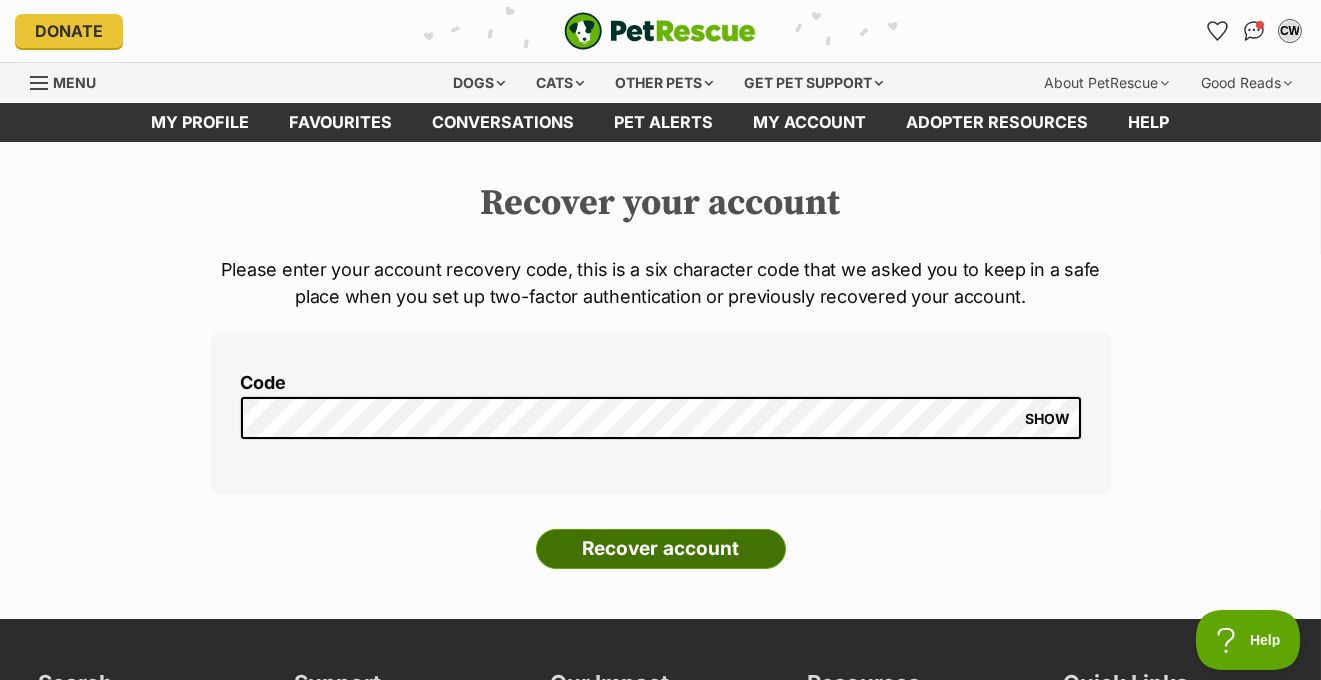 click on "Recover account" at bounding box center (661, 549) 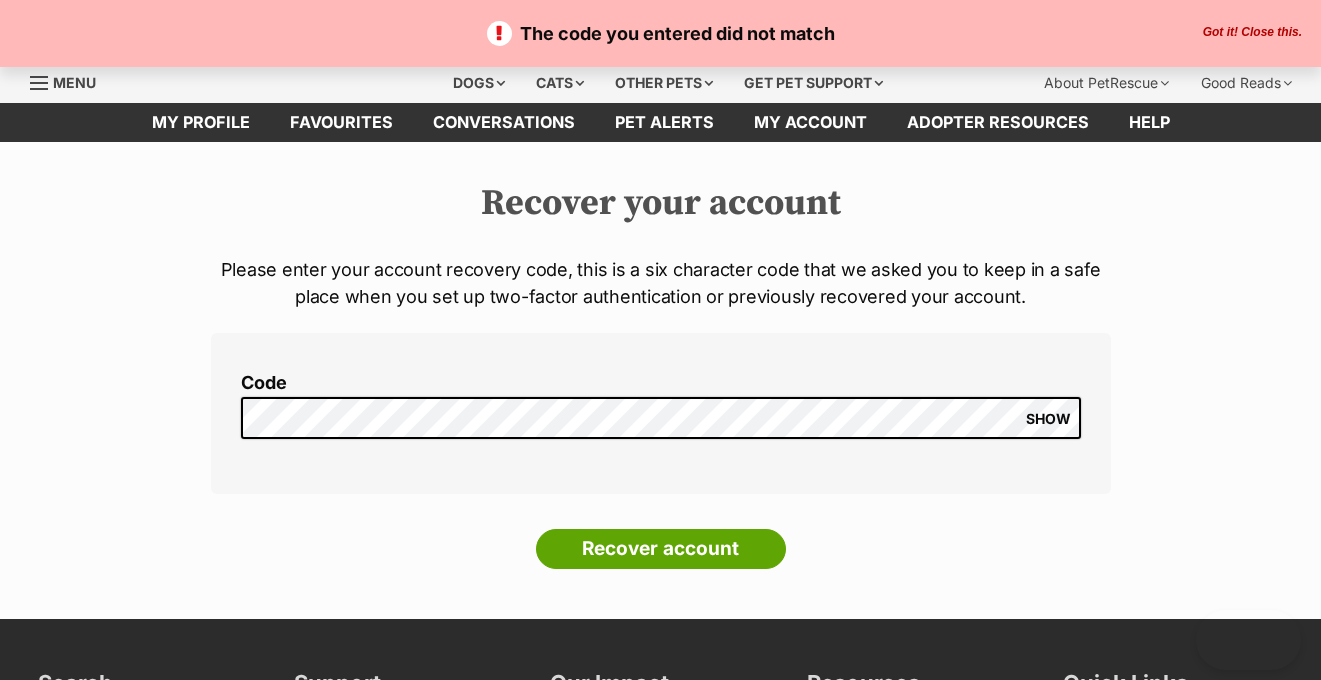 scroll, scrollTop: 0, scrollLeft: 0, axis: both 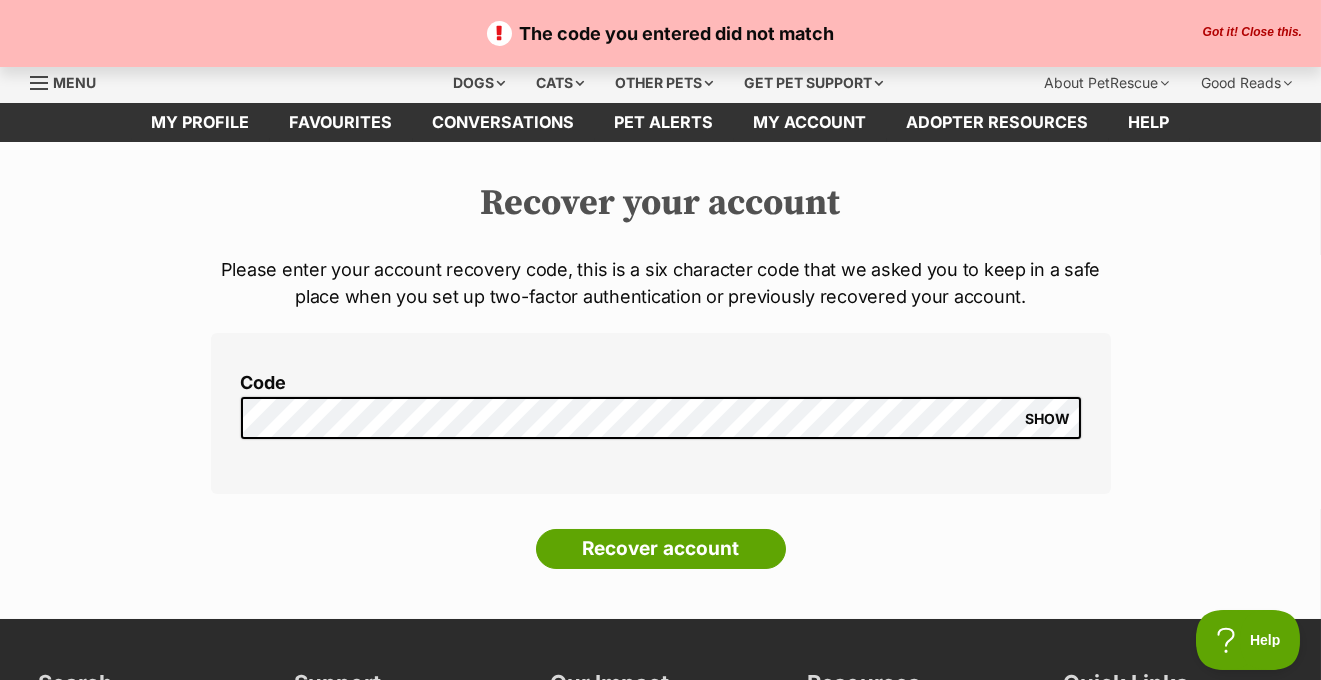 click on "SHOW" at bounding box center (1048, 419) 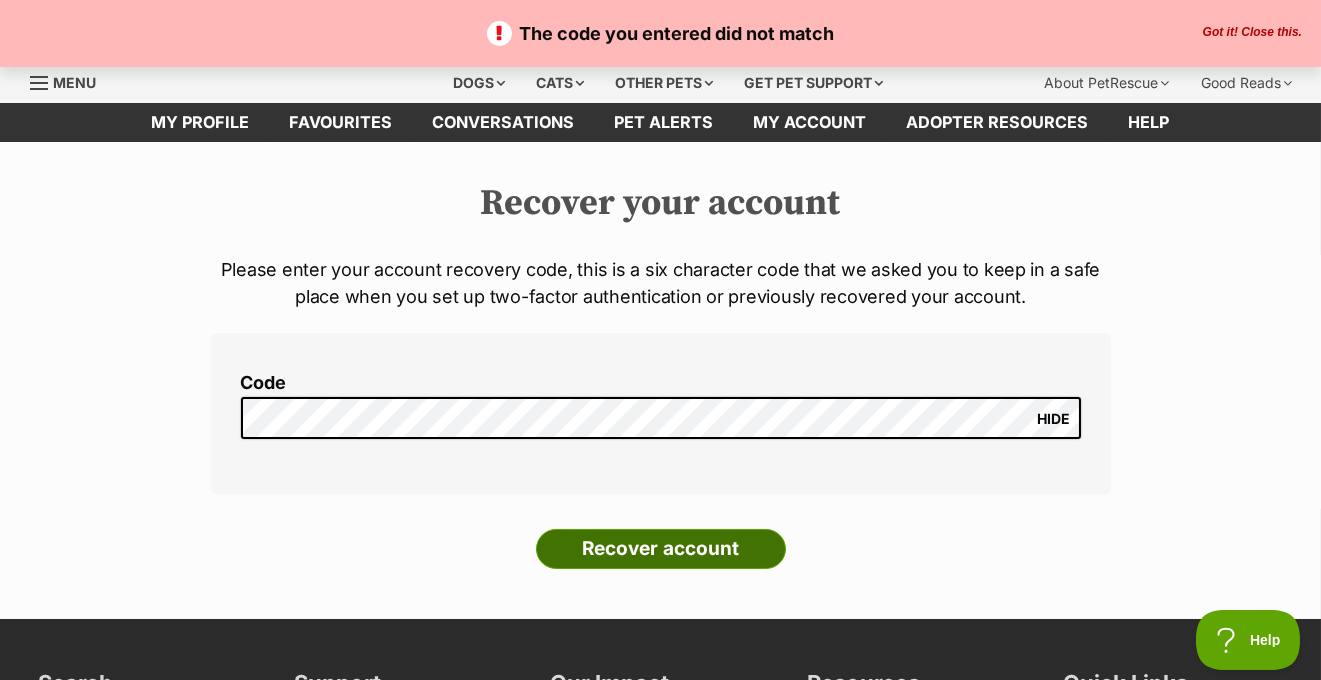 click on "Recover account" at bounding box center (661, 549) 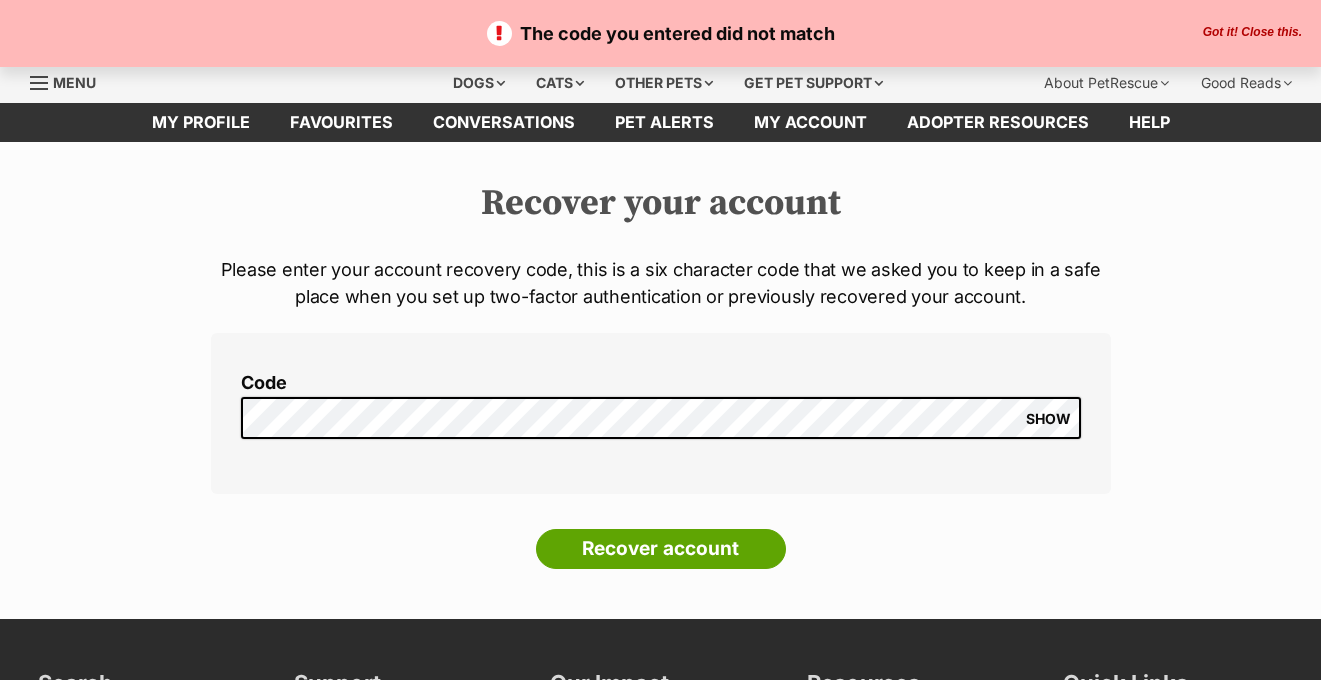 scroll, scrollTop: 0, scrollLeft: 0, axis: both 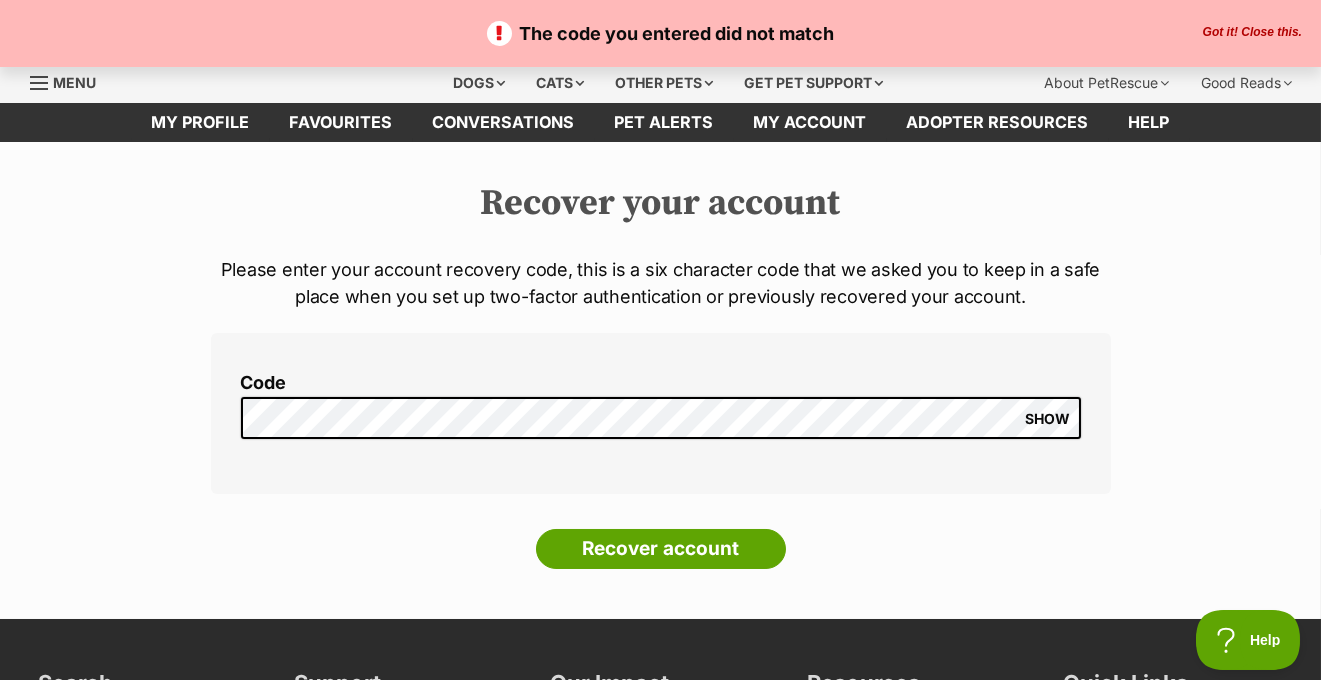 click on "Recover account" at bounding box center (661, 549) 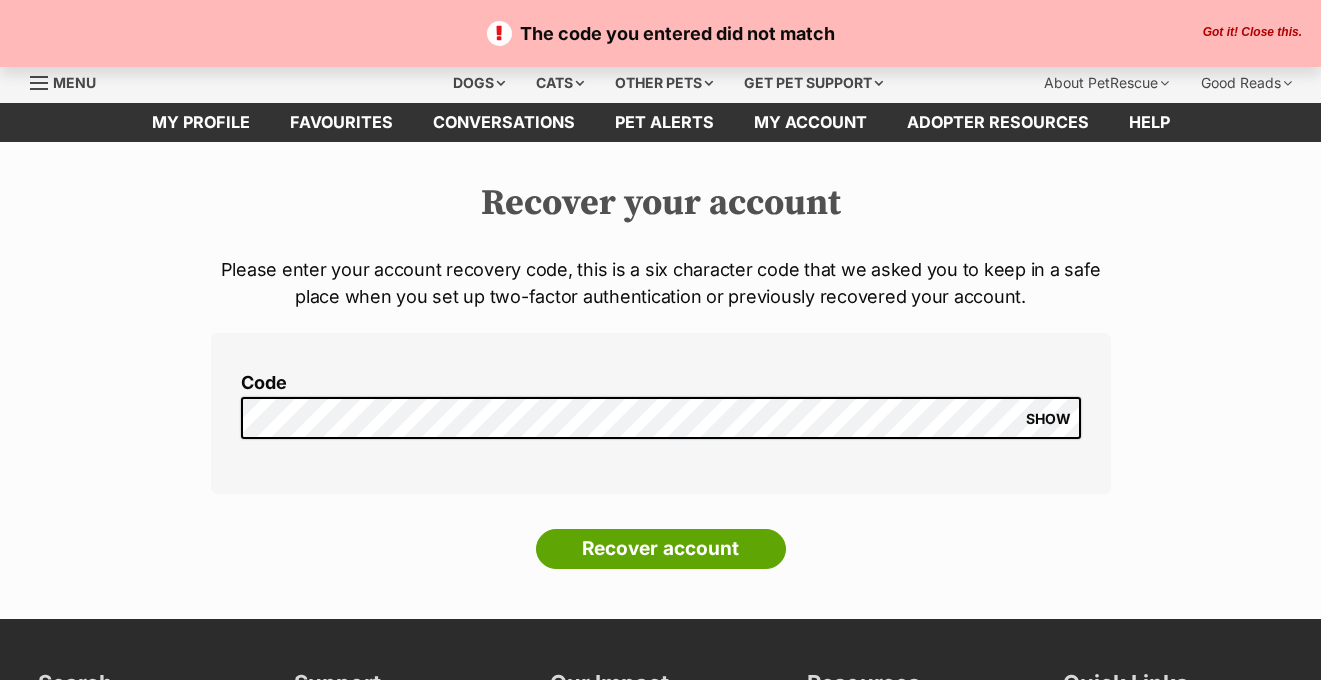 scroll, scrollTop: 0, scrollLeft: 0, axis: both 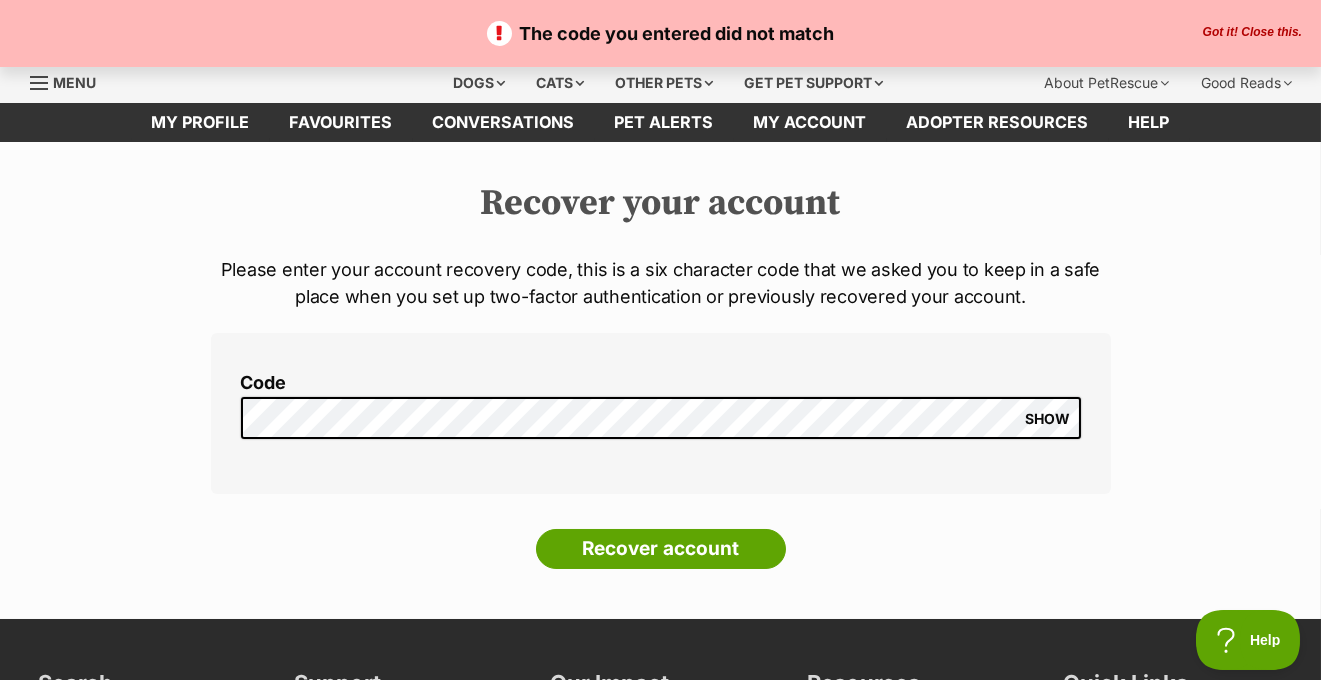 click on "Got it! Close this." at bounding box center [1252, 33] 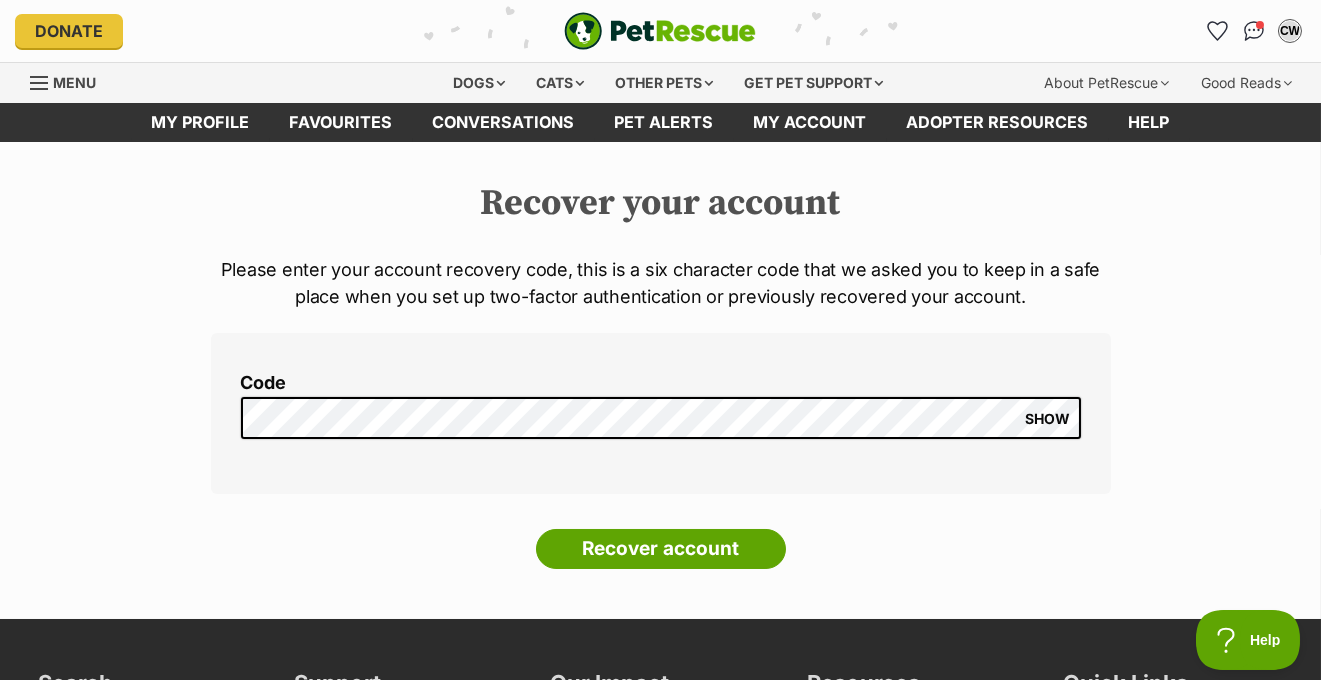 click on "Recover account" at bounding box center (661, 549) 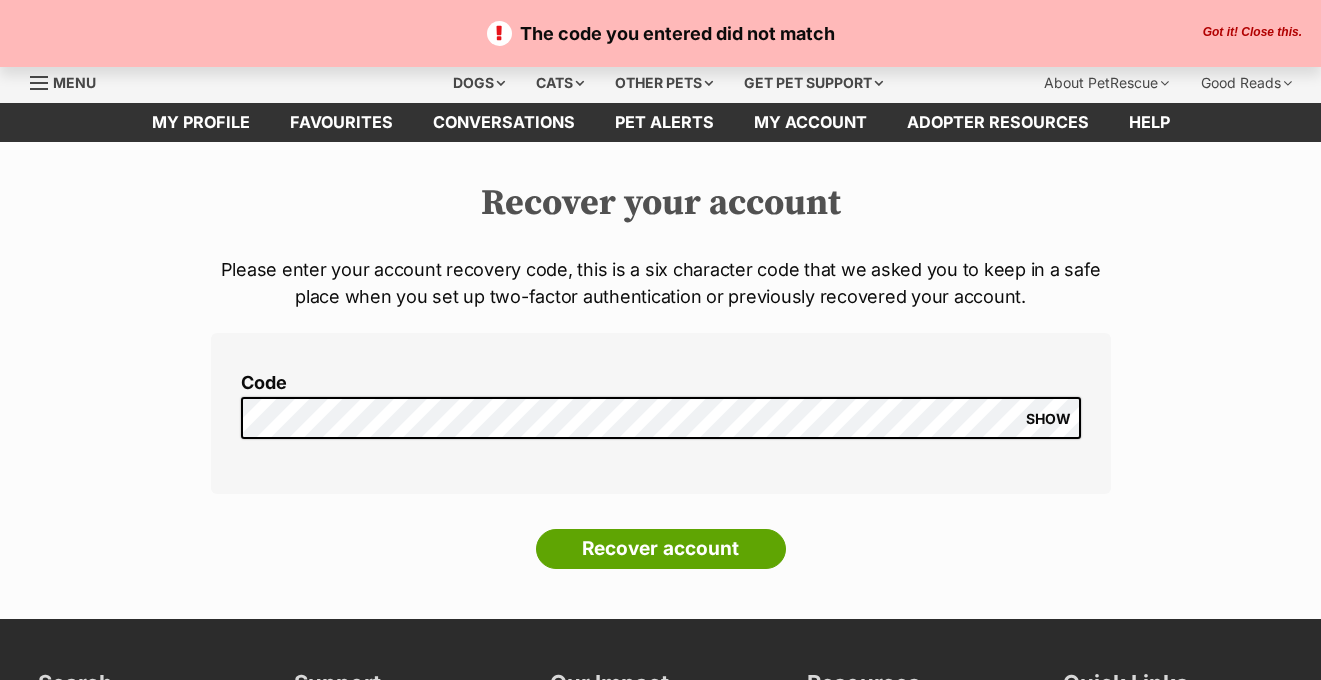 scroll, scrollTop: 0, scrollLeft: 0, axis: both 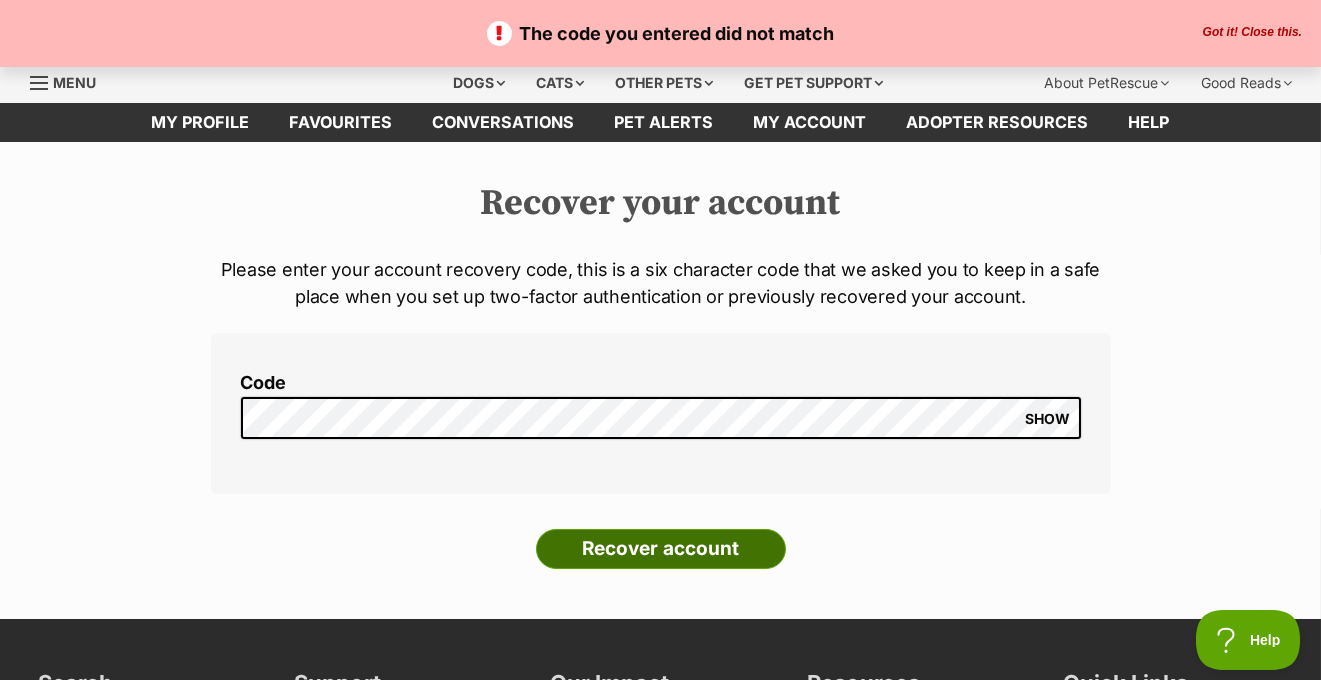 click on "Recover account" at bounding box center (661, 549) 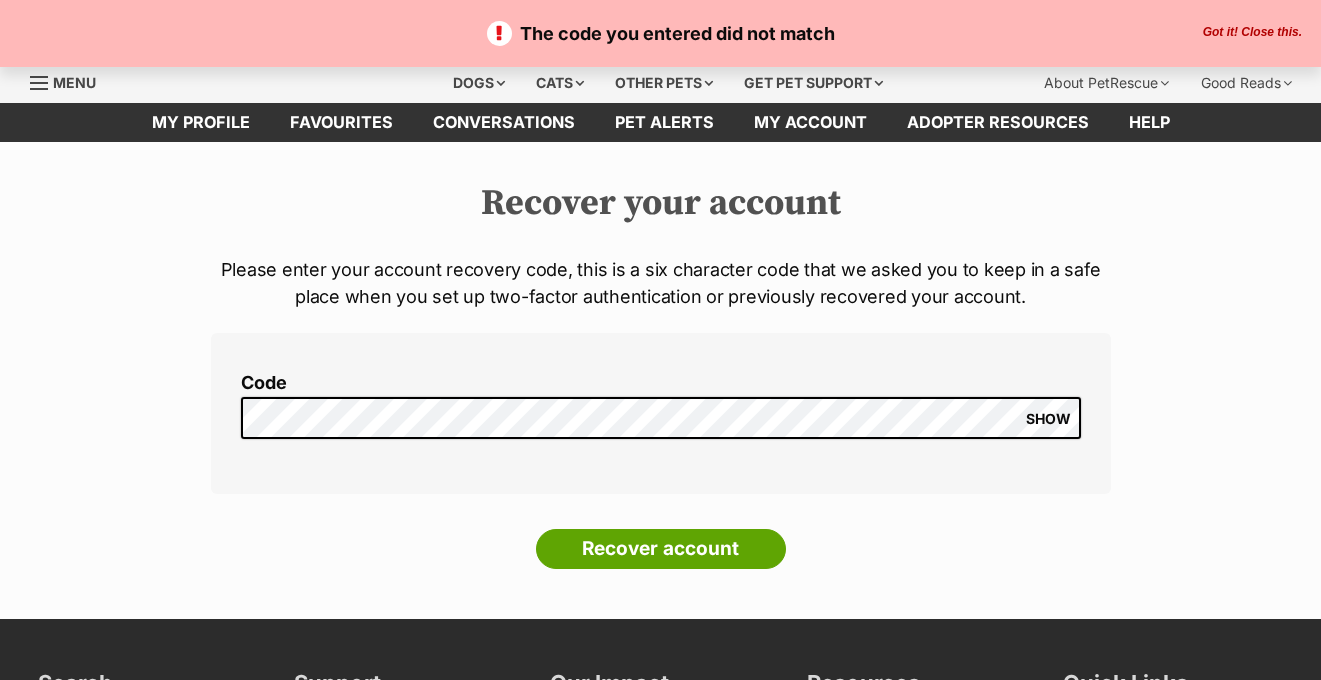 scroll, scrollTop: 0, scrollLeft: 0, axis: both 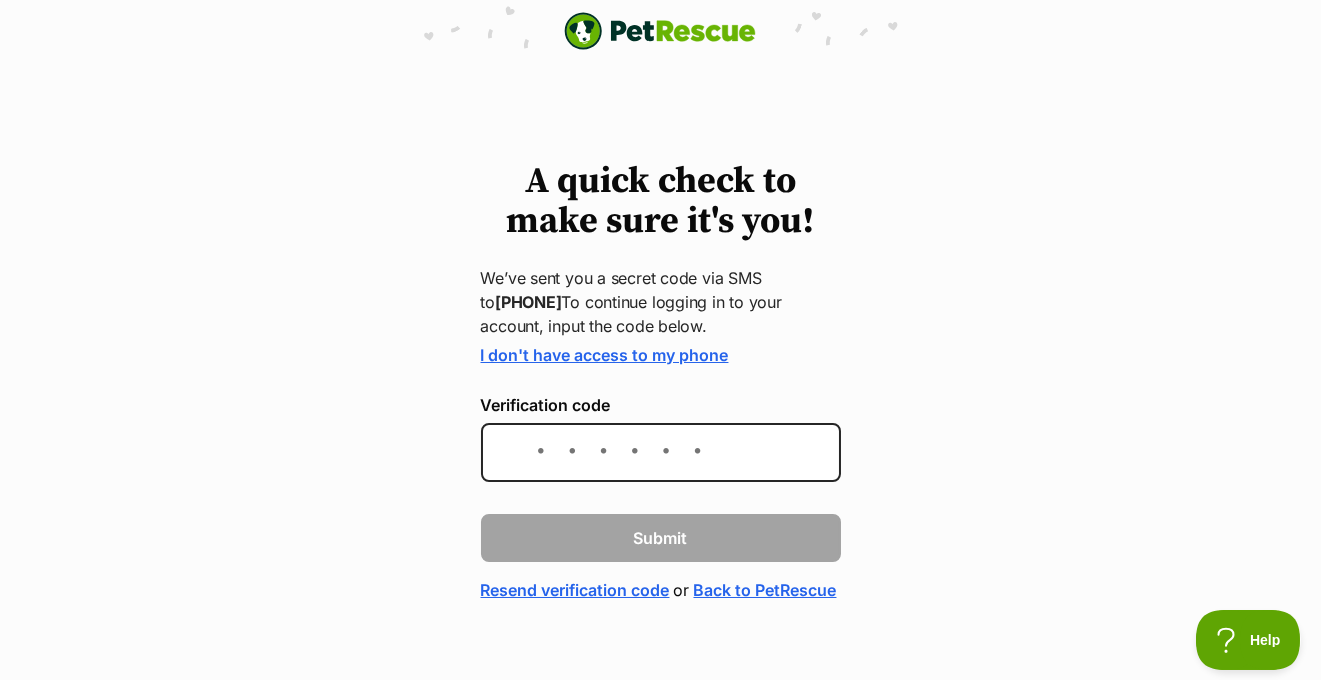 click on "I don't have access to my phone" at bounding box center (605, 355) 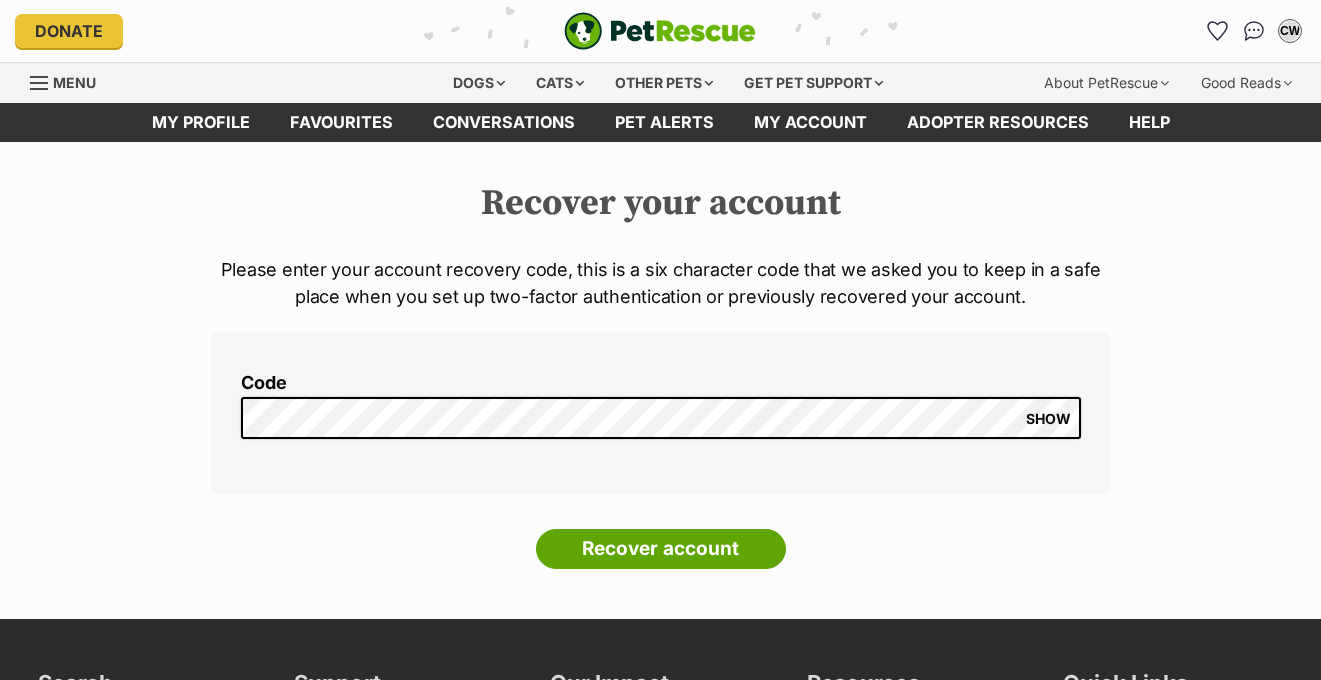 scroll, scrollTop: 0, scrollLeft: 0, axis: both 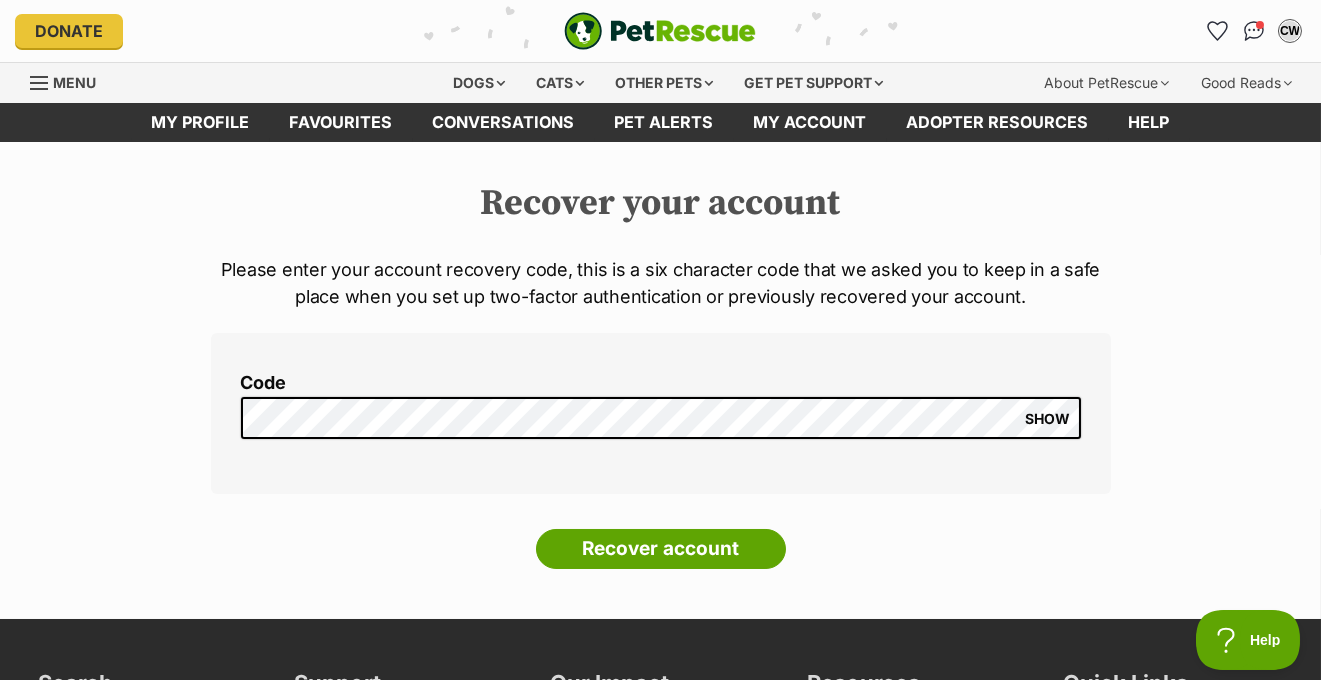click on "Recover account" at bounding box center [661, 549] 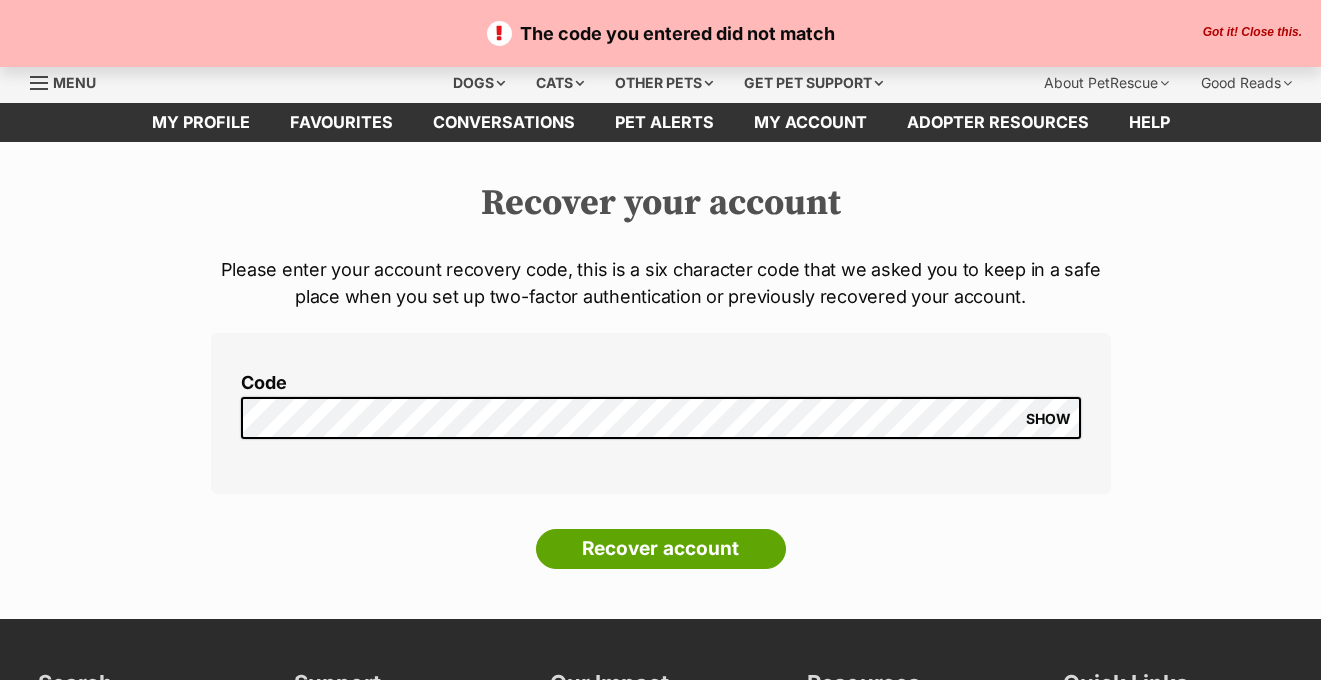 scroll, scrollTop: 0, scrollLeft: 0, axis: both 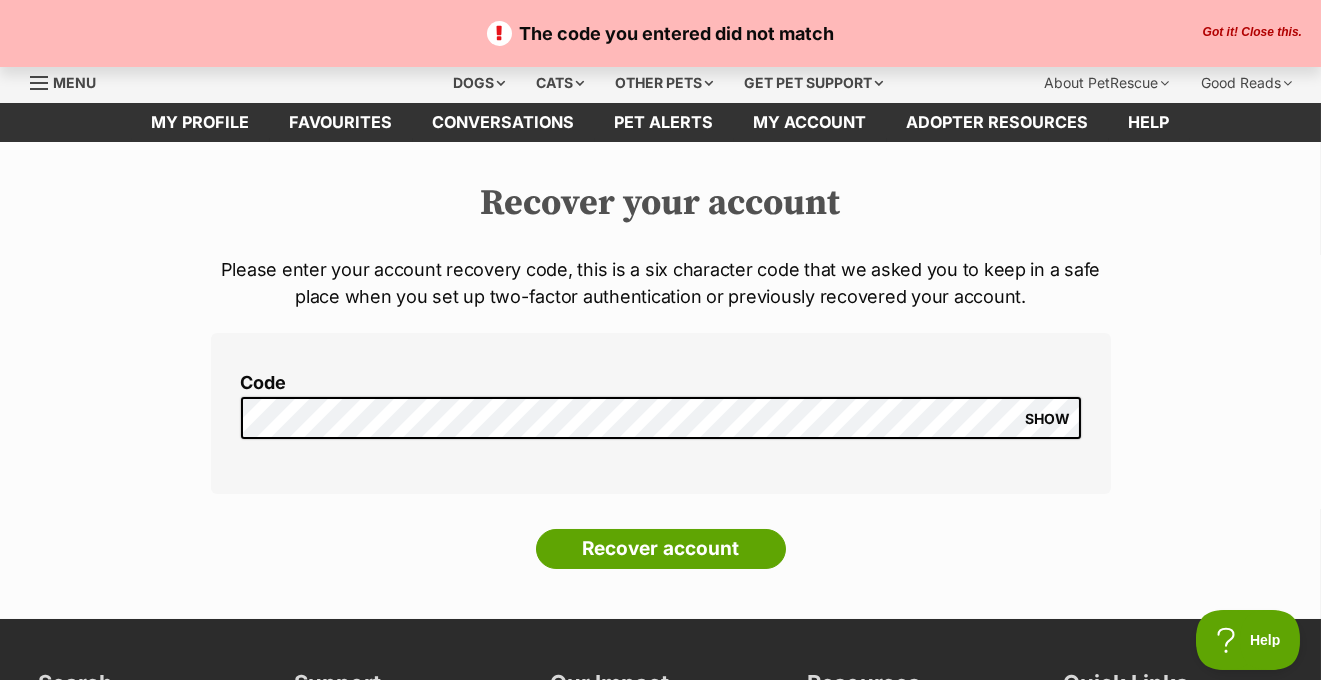 click on "Recover account" at bounding box center (661, 549) 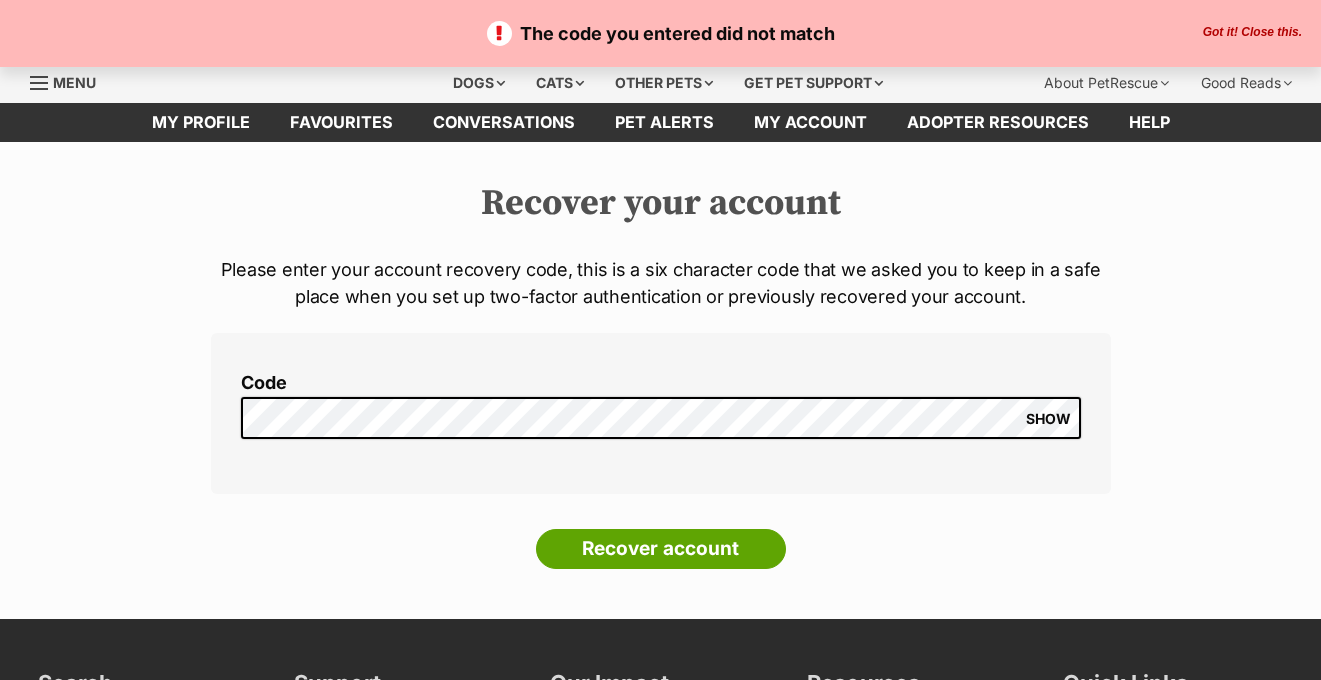 scroll, scrollTop: 0, scrollLeft: 0, axis: both 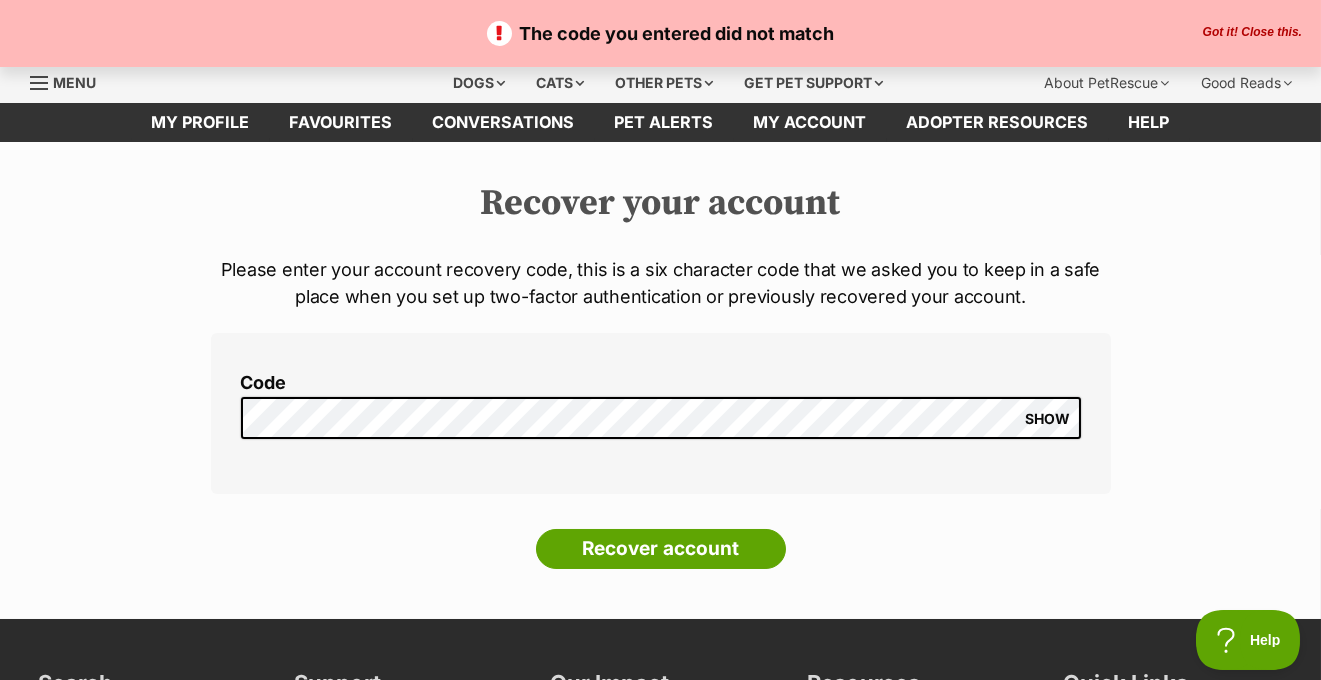 click on "Recover account" at bounding box center (661, 549) 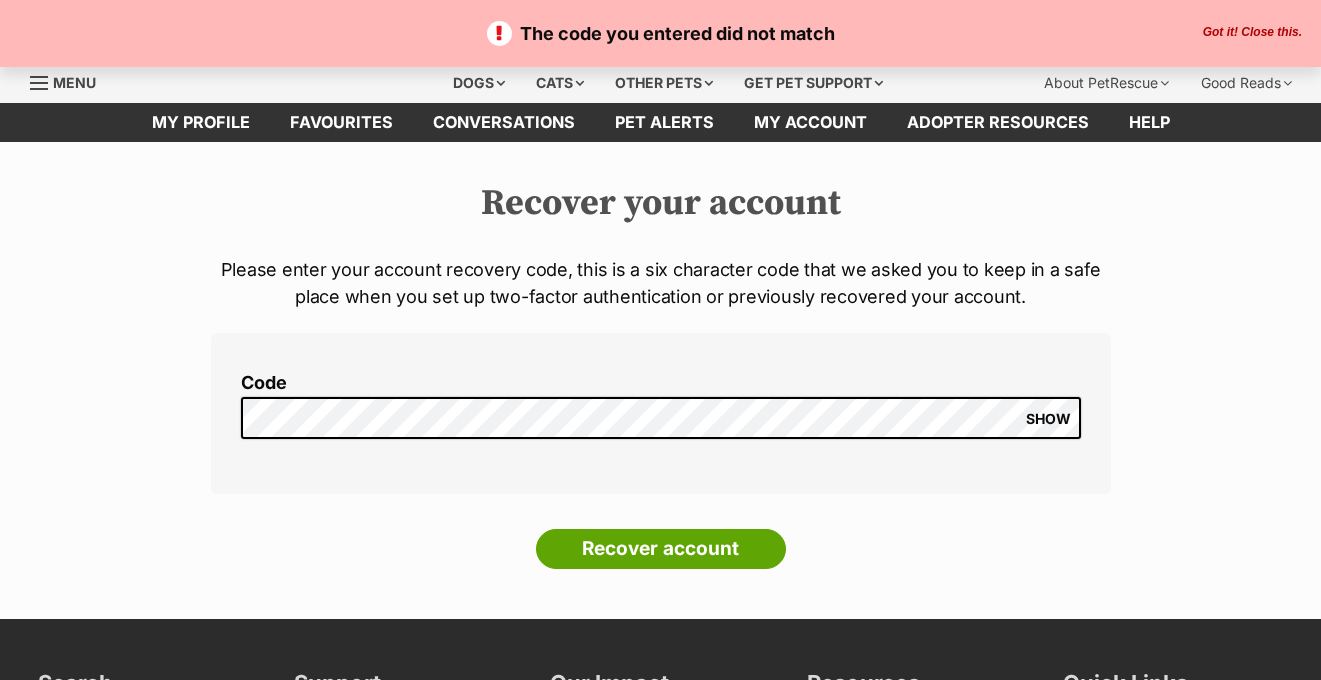 scroll, scrollTop: 0, scrollLeft: 0, axis: both 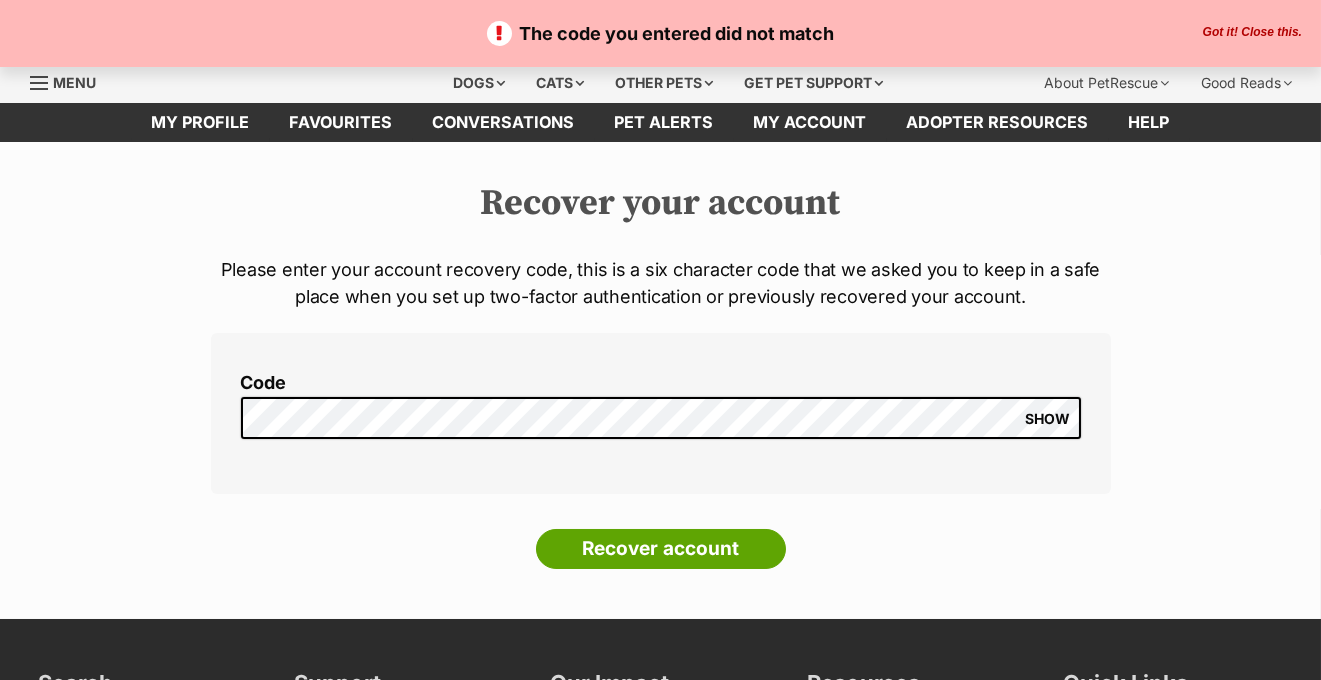 click on "My profile" at bounding box center [201, 122] 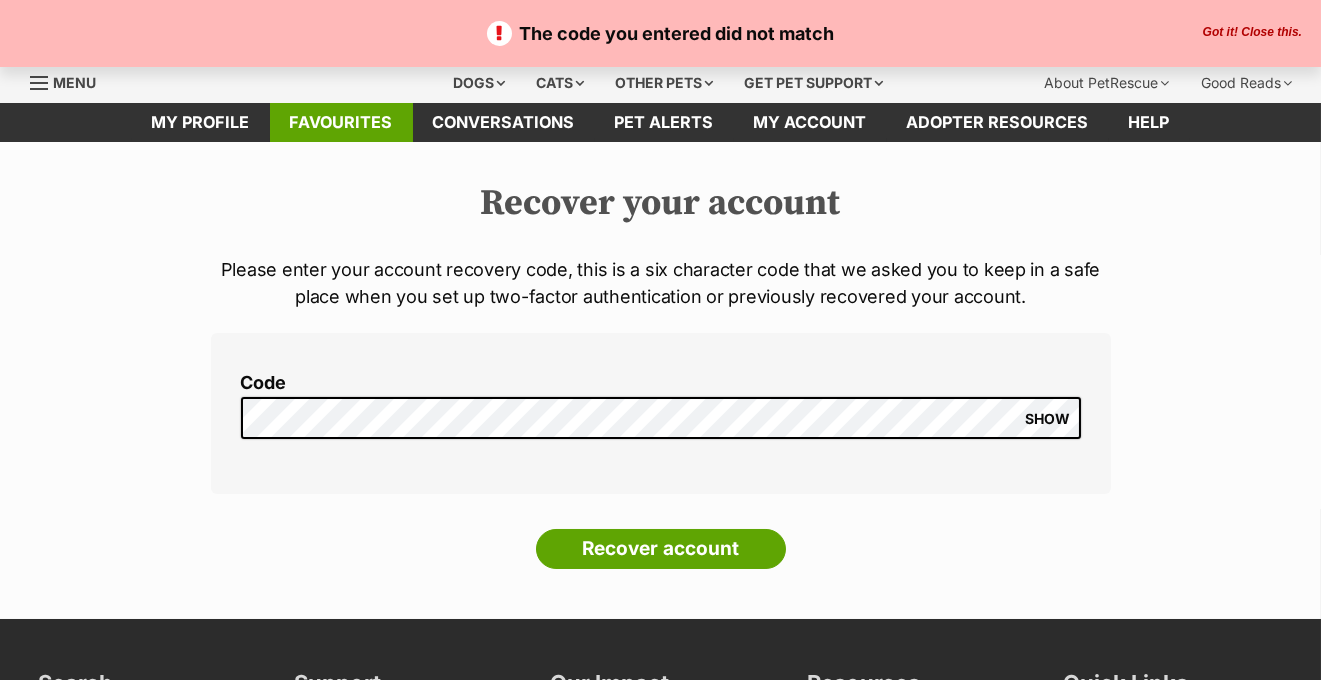 scroll, scrollTop: 0, scrollLeft: 0, axis: both 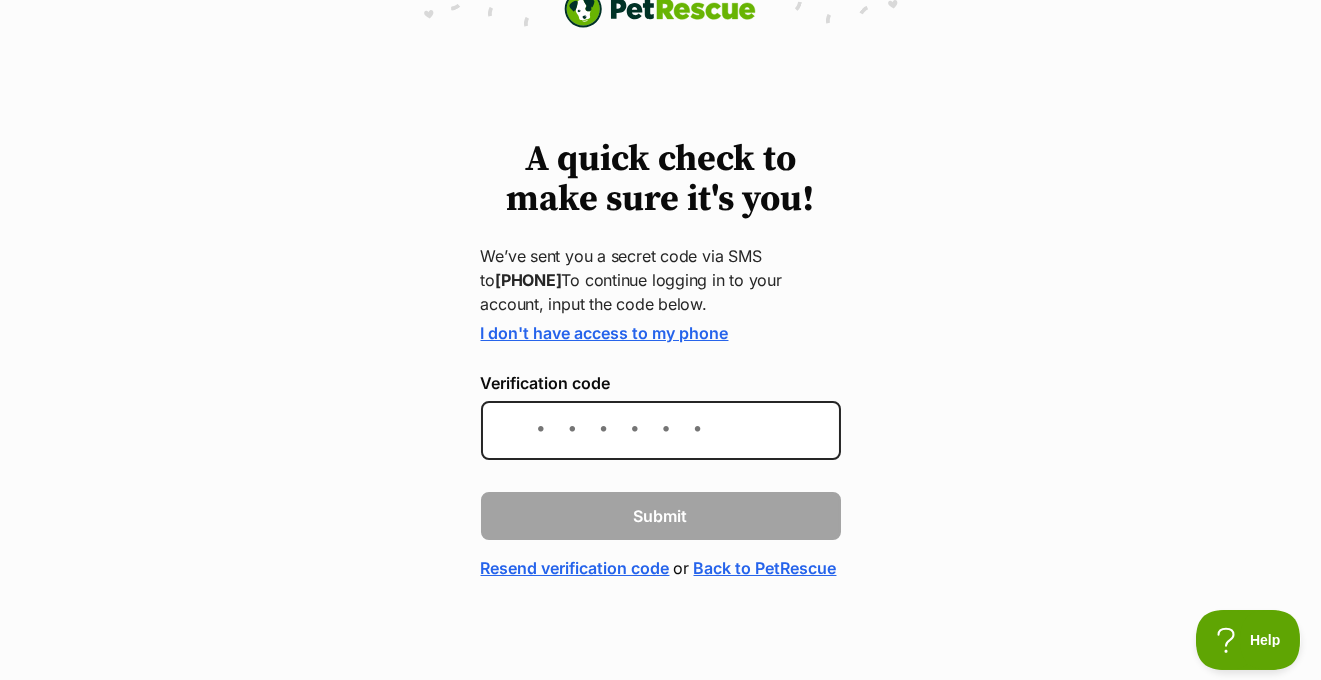 click on "Back to PetRescue" at bounding box center (765, 568) 